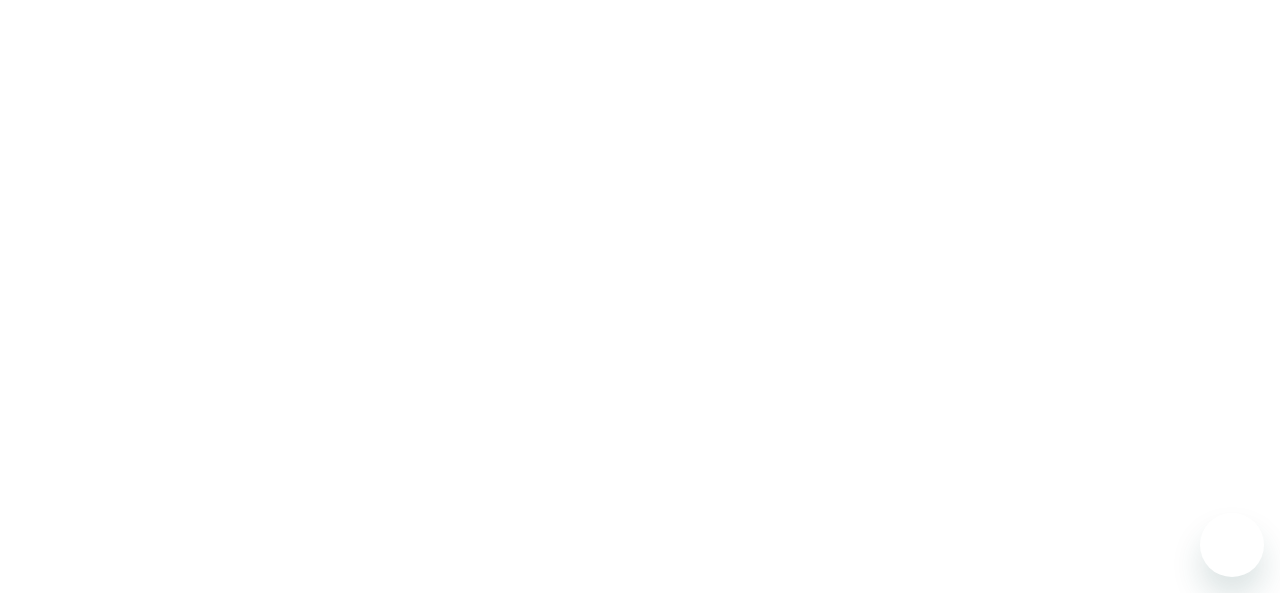 scroll, scrollTop: 0, scrollLeft: 0, axis: both 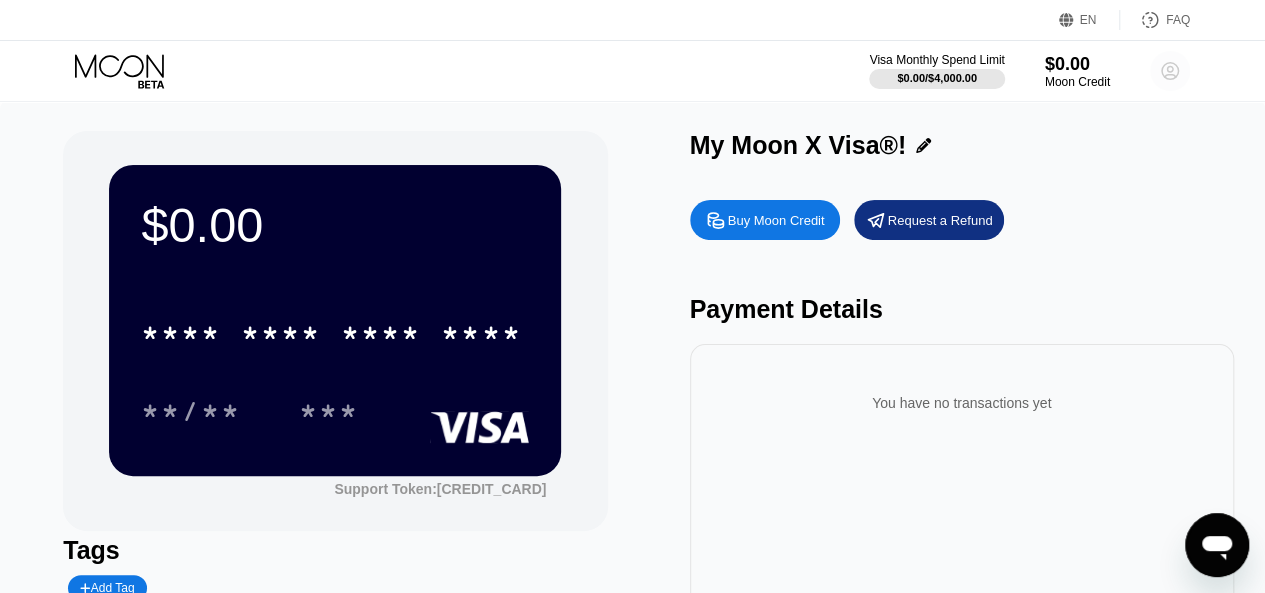 click 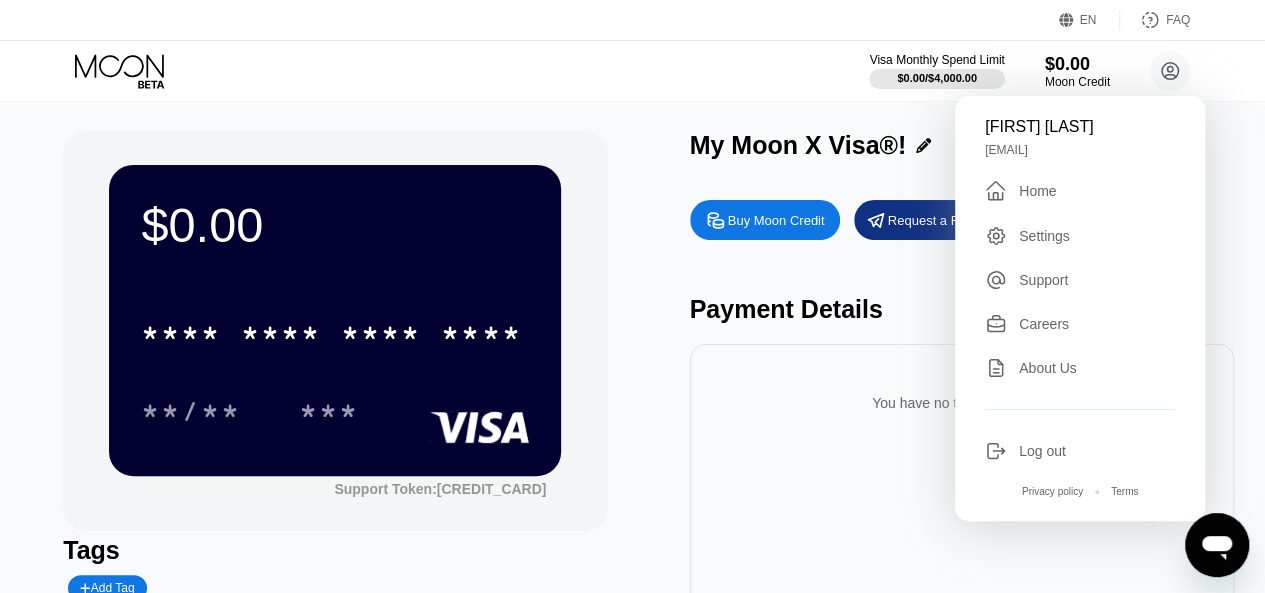 click on "My Moon X Visa®! Buy Moon Credit Request a Refund Payment Details You have no transactions yet" at bounding box center [962, 412] 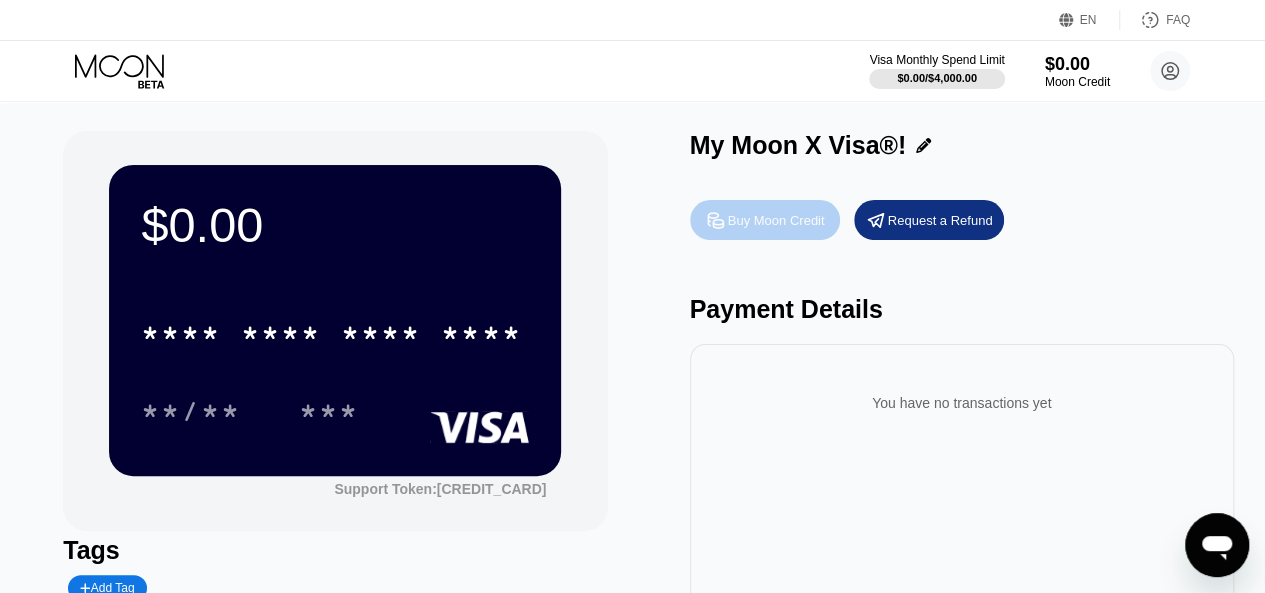 click on "Buy Moon Credit" at bounding box center [776, 220] 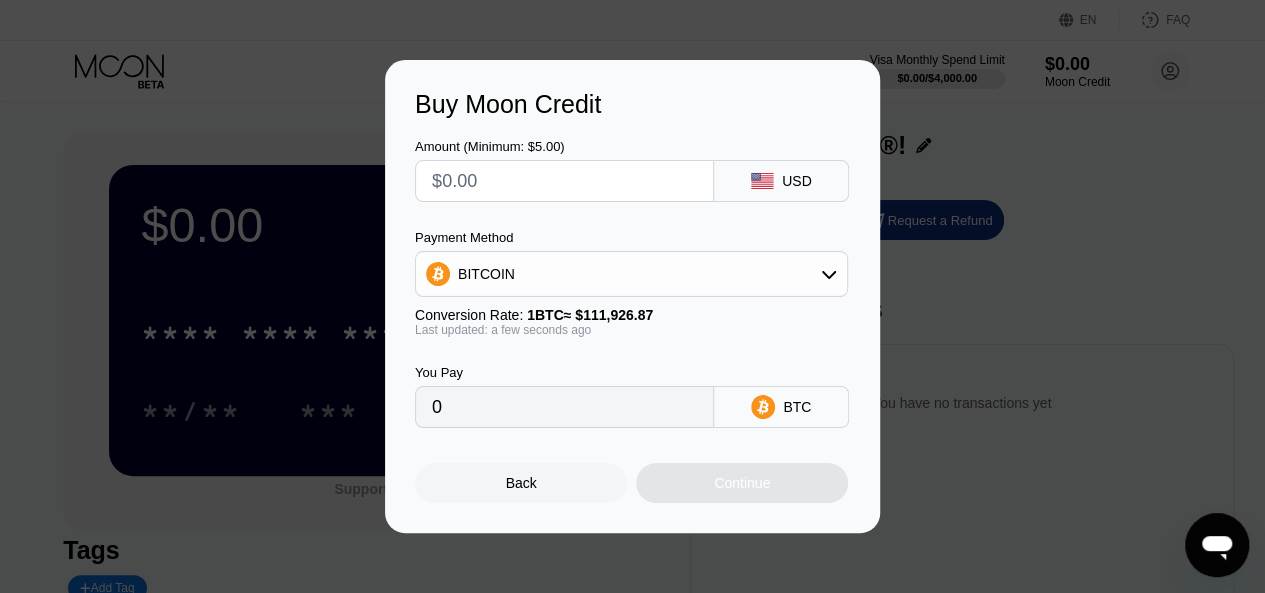 click on "BITCOIN" at bounding box center (631, 274) 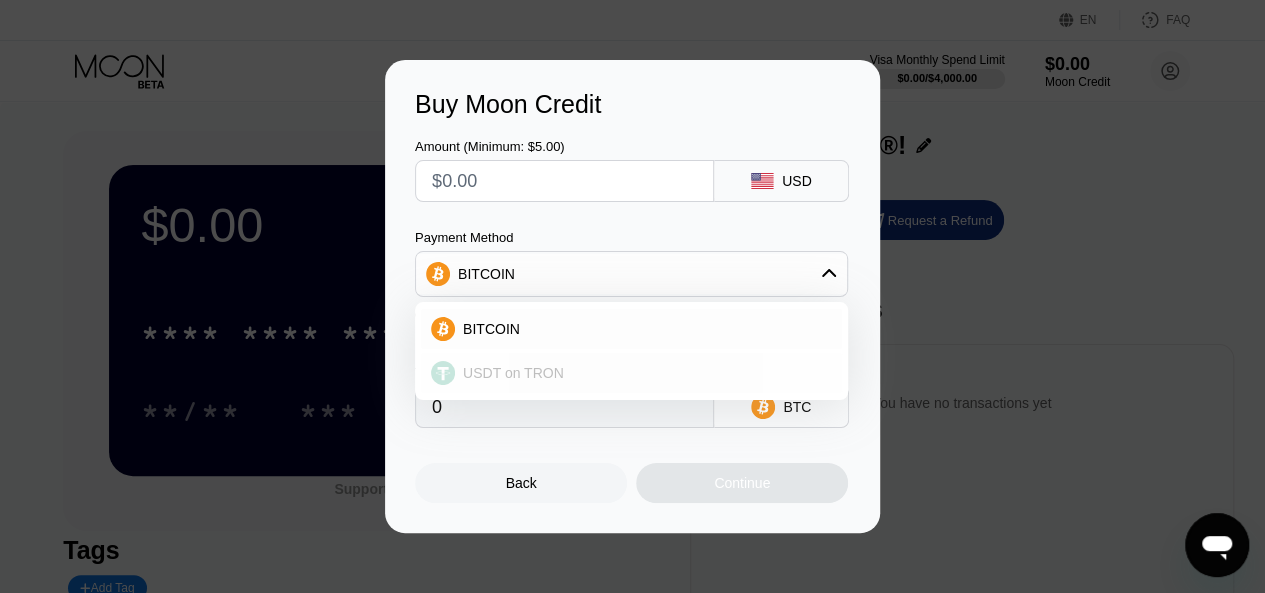 click on "USDT on TRON" at bounding box center (643, 373) 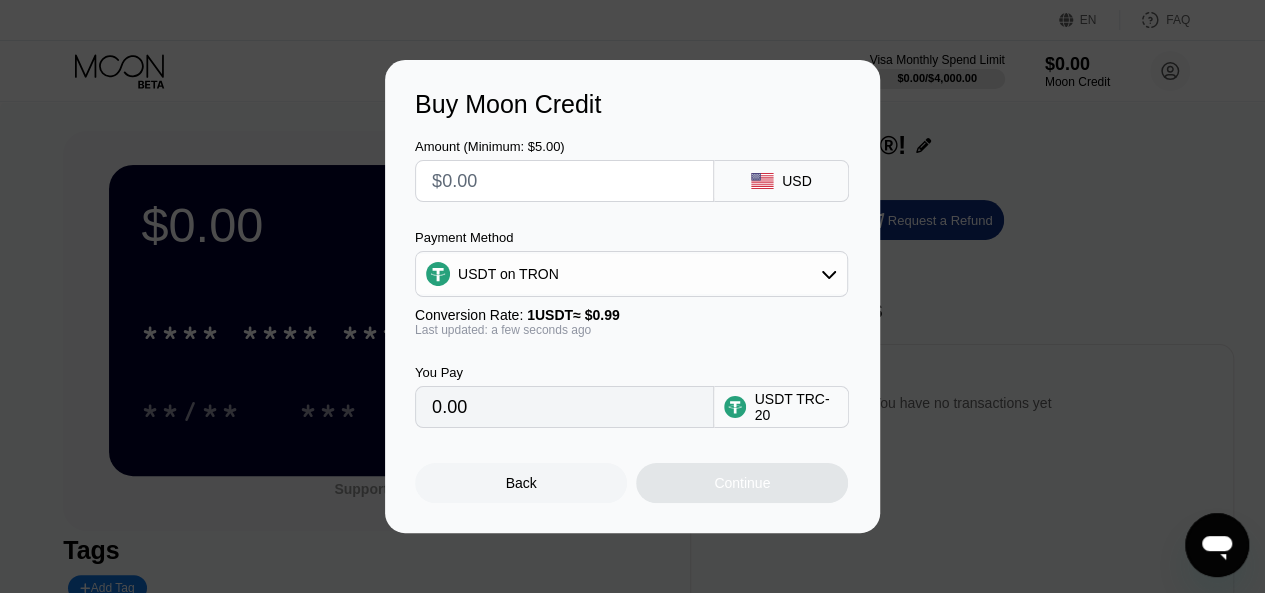 click on "0.00" at bounding box center [564, 407] 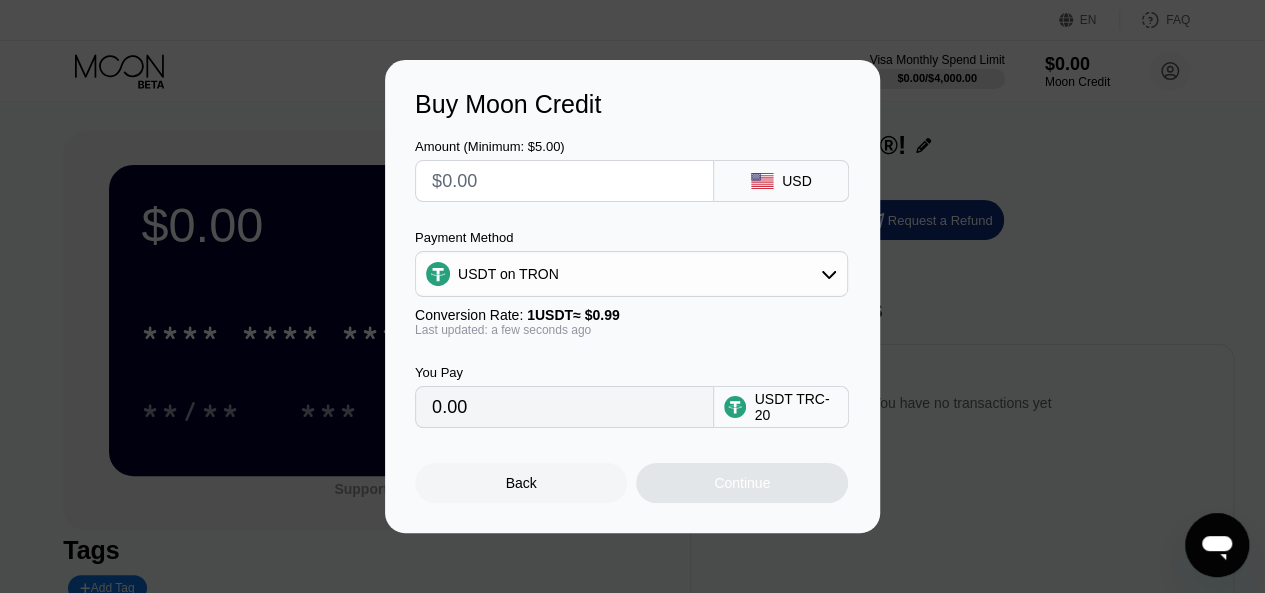 type on "$2" 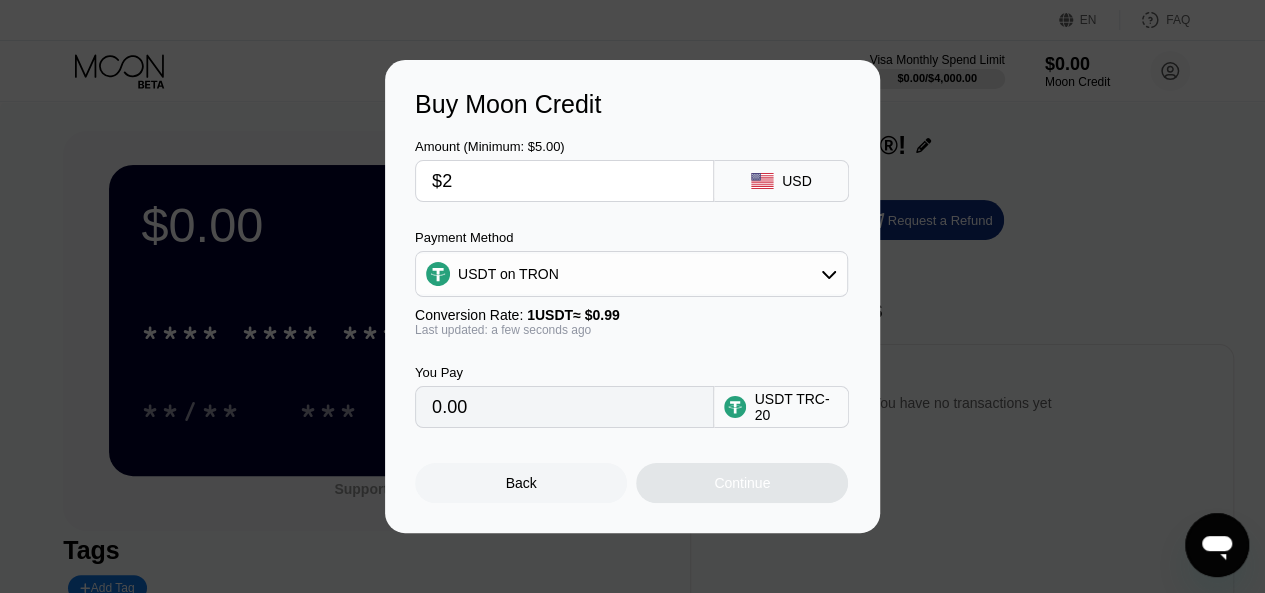 type on "2.02" 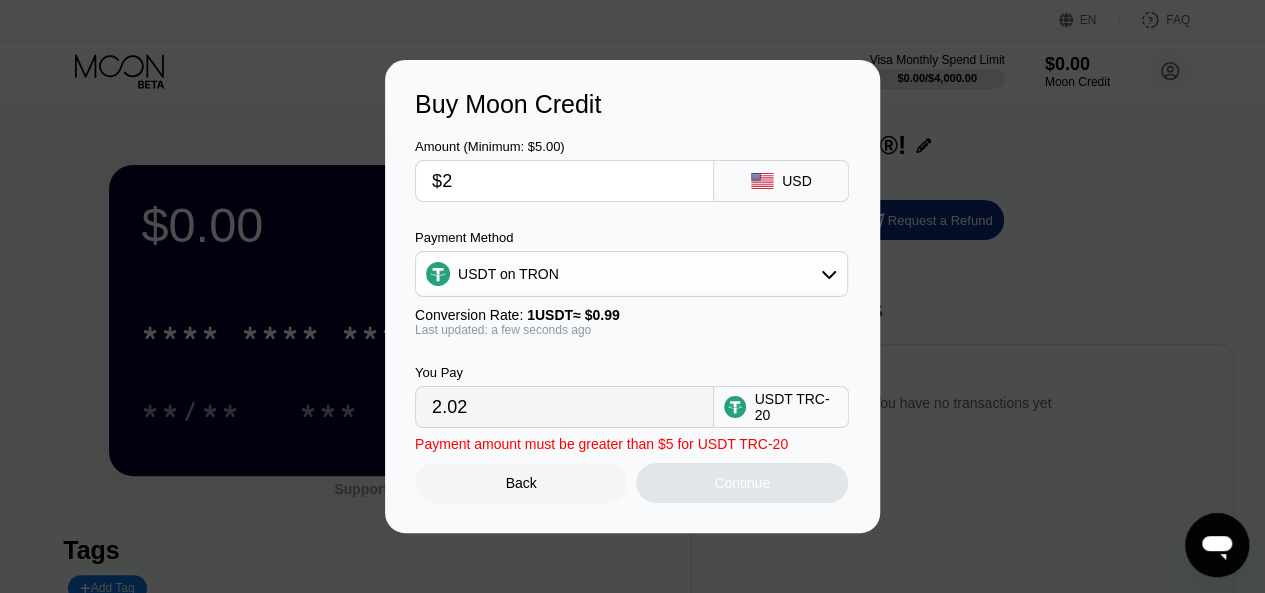 type on "$20" 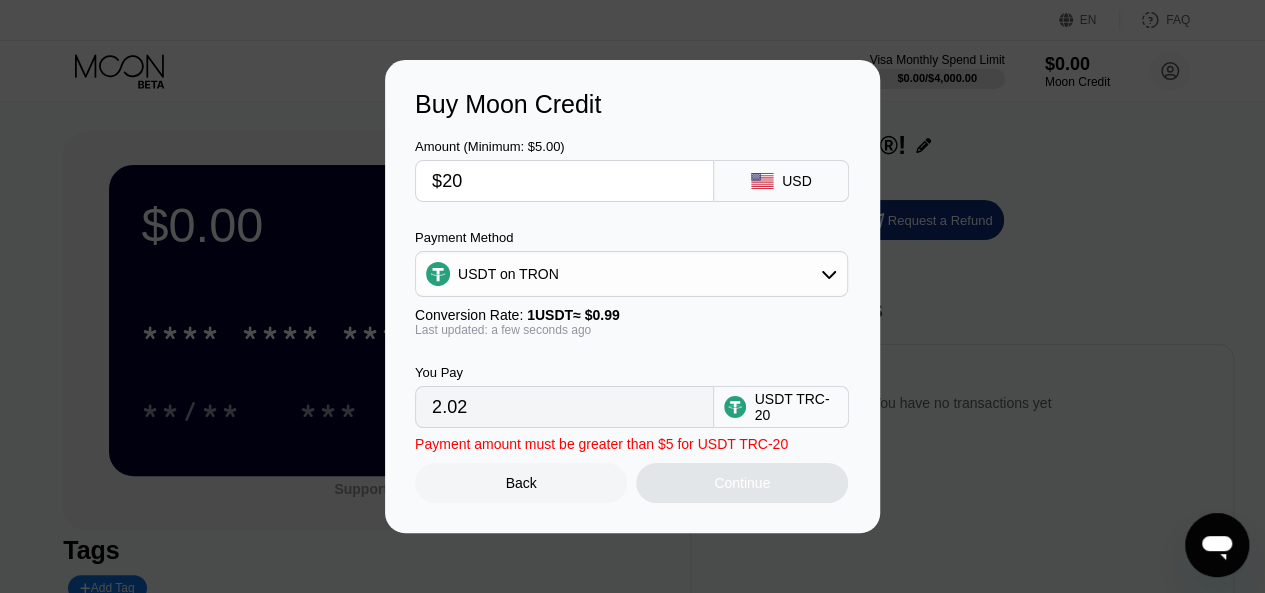 type on "20.20" 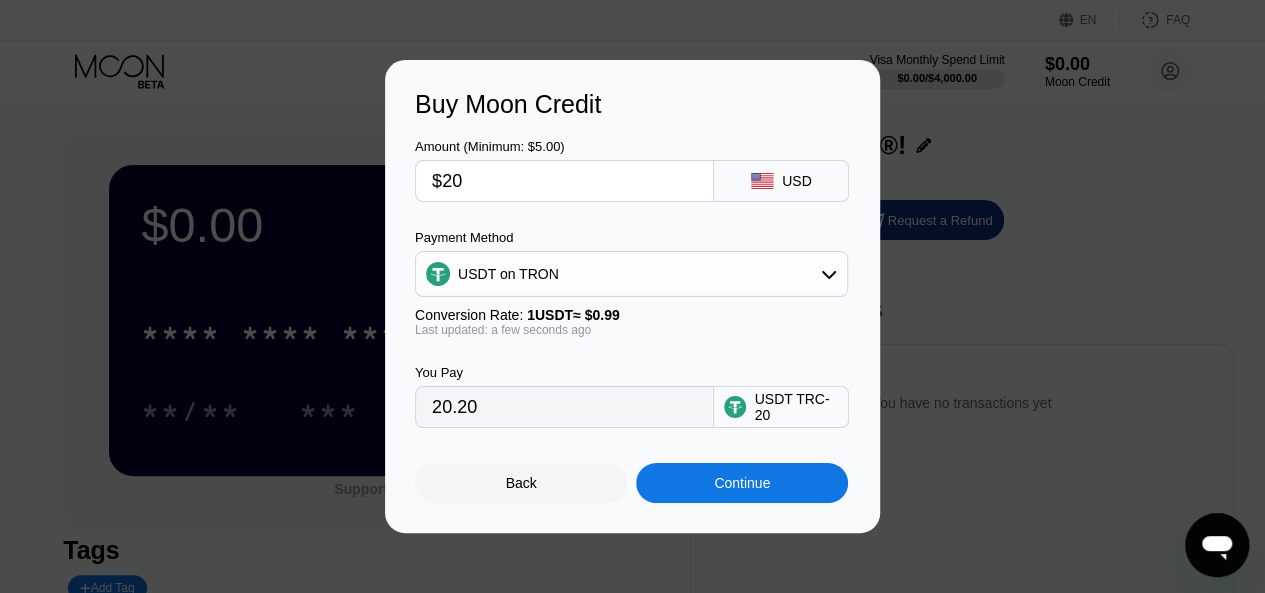 type on "$20" 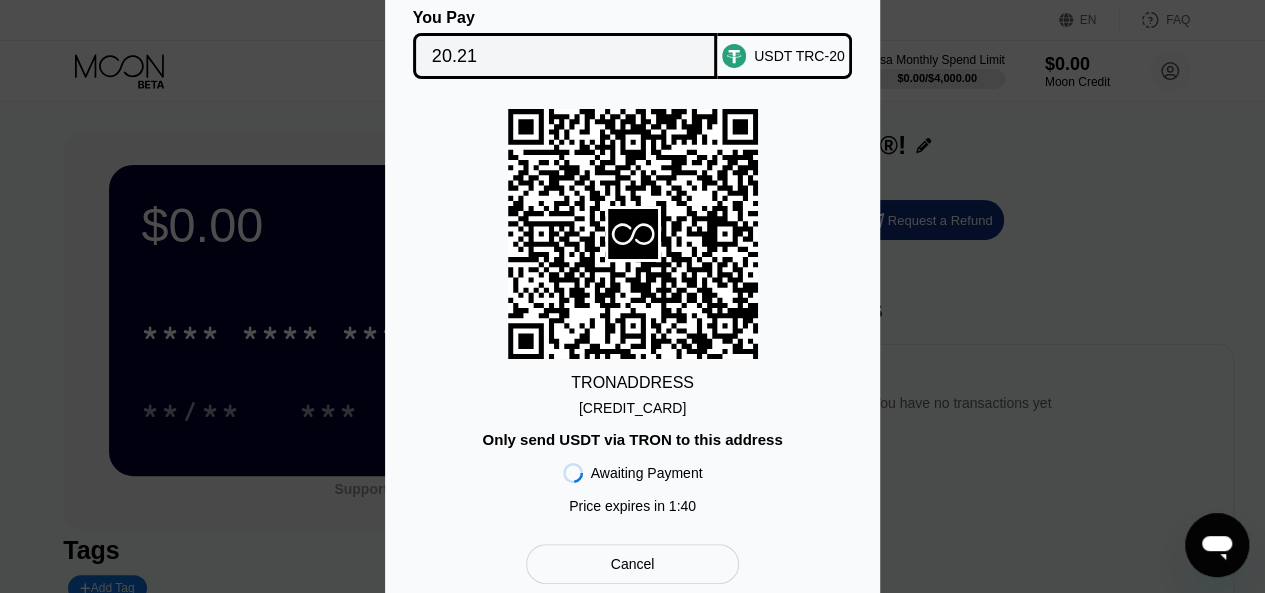 scroll, scrollTop: 100, scrollLeft: 0, axis: vertical 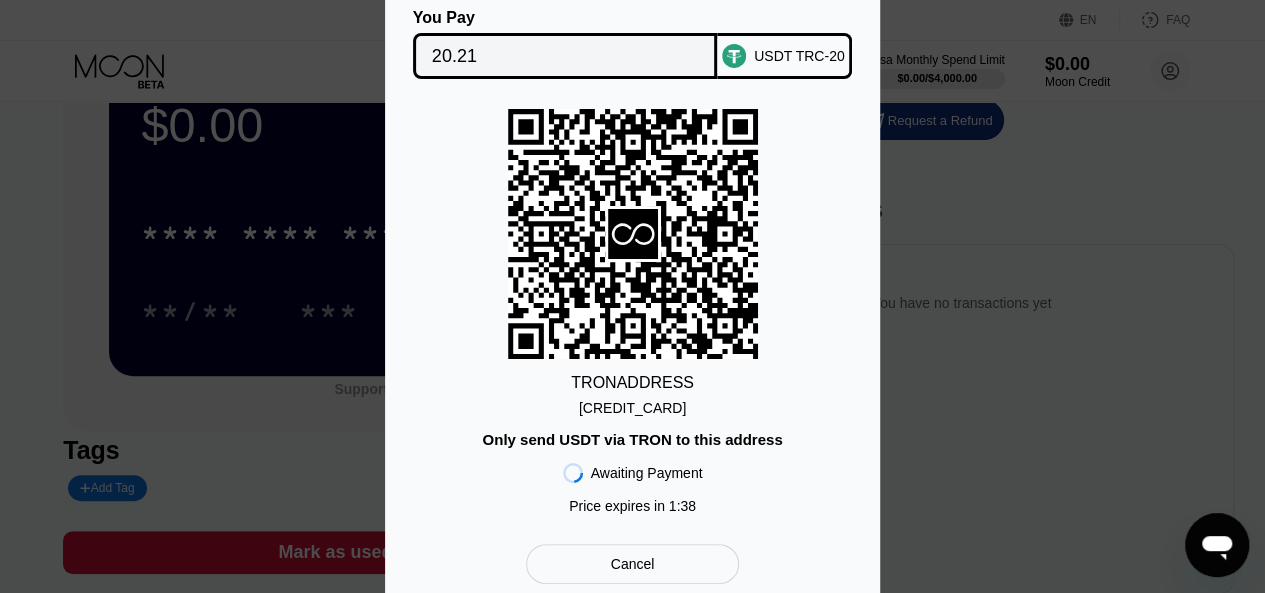 click on "TG8jBemHjN4SFSj...LA1mcBfgUzPpHb4" at bounding box center [632, 408] 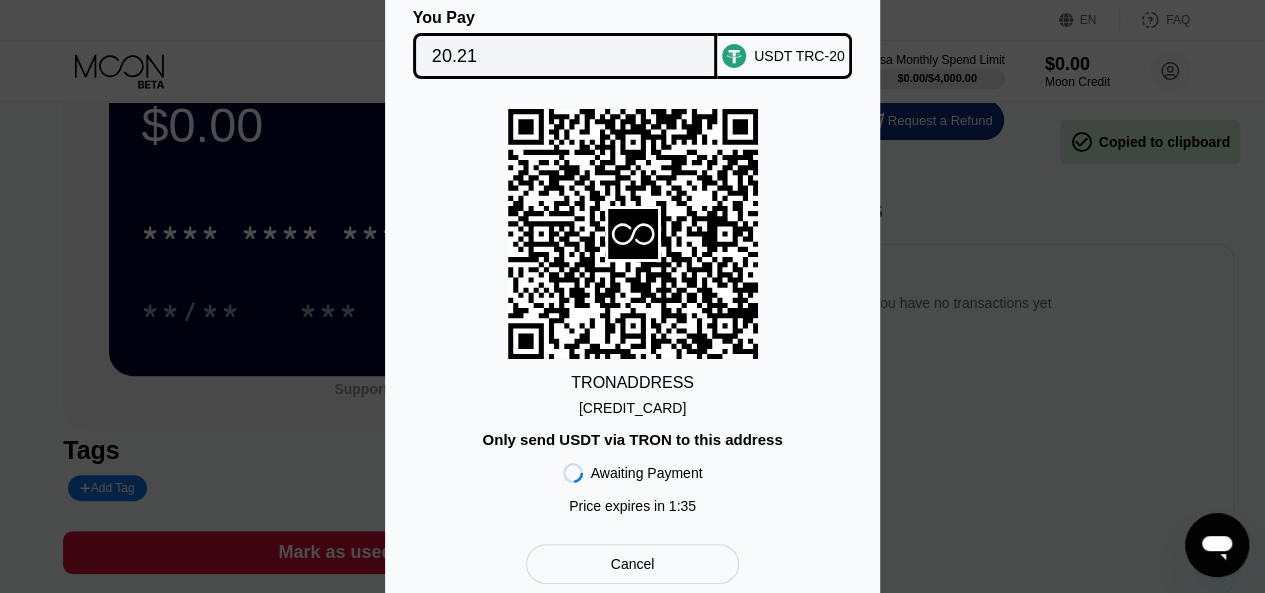 scroll, scrollTop: 200, scrollLeft: 0, axis: vertical 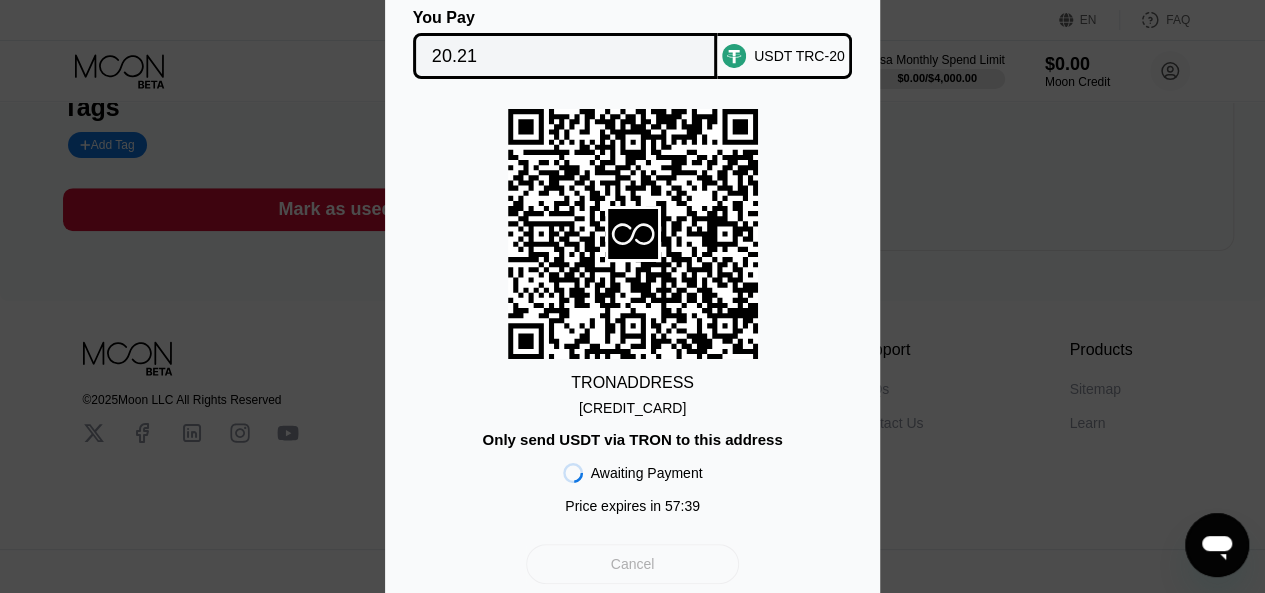 click on "Cancel" at bounding box center [632, 564] 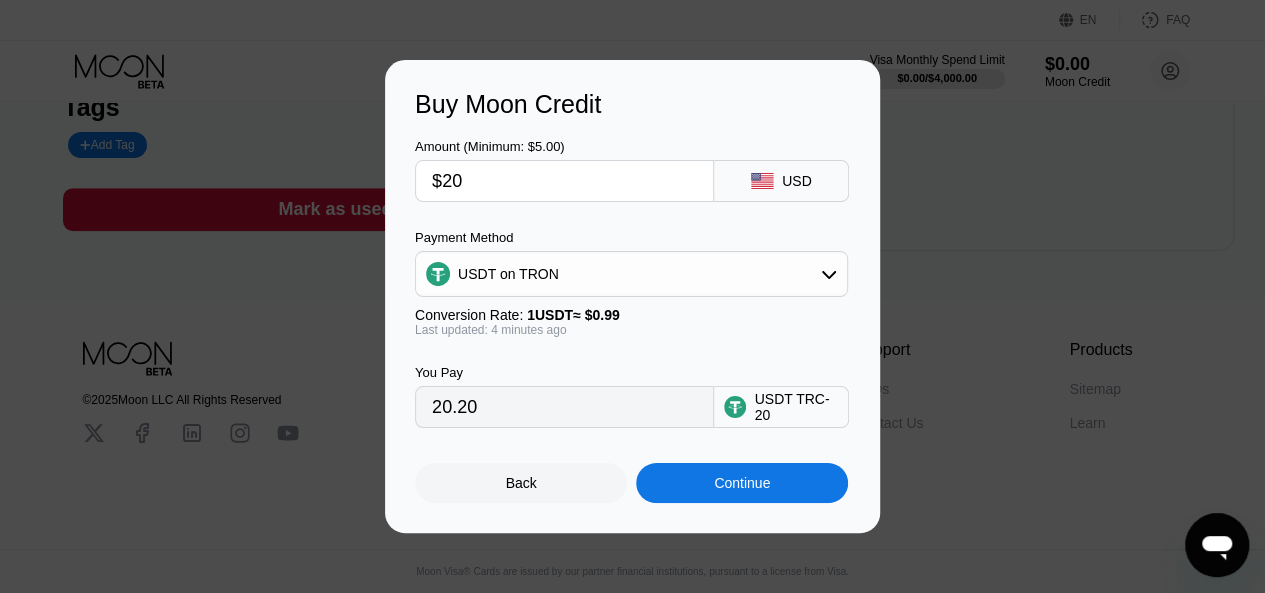click on "$20" at bounding box center (564, 181) 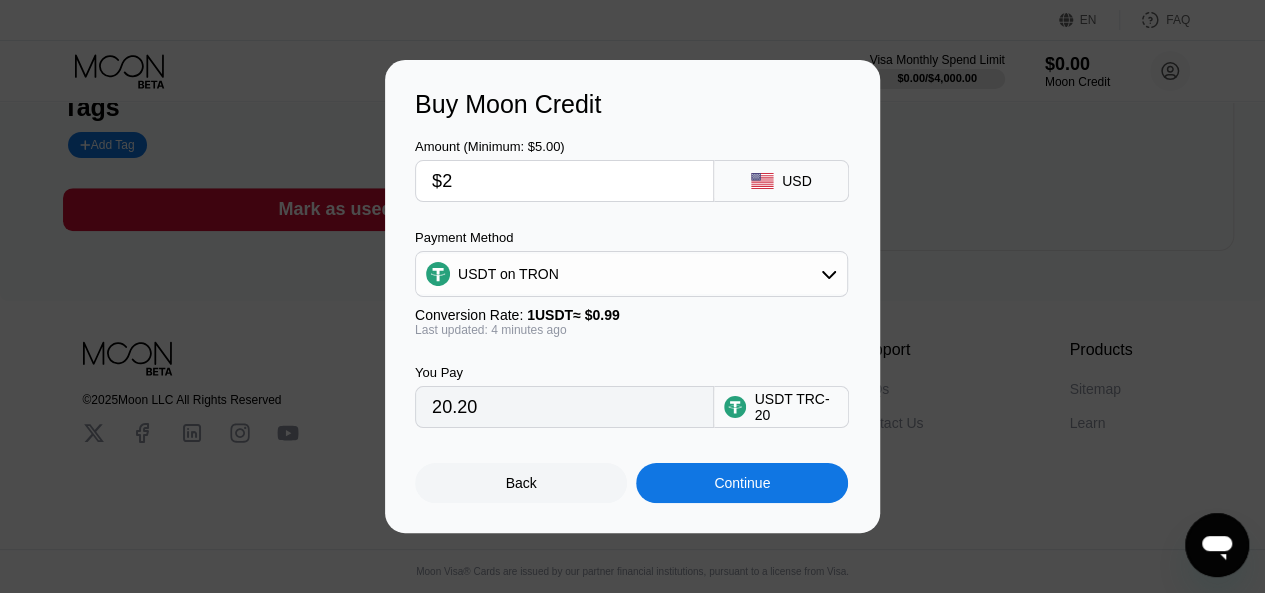 type on "2.02" 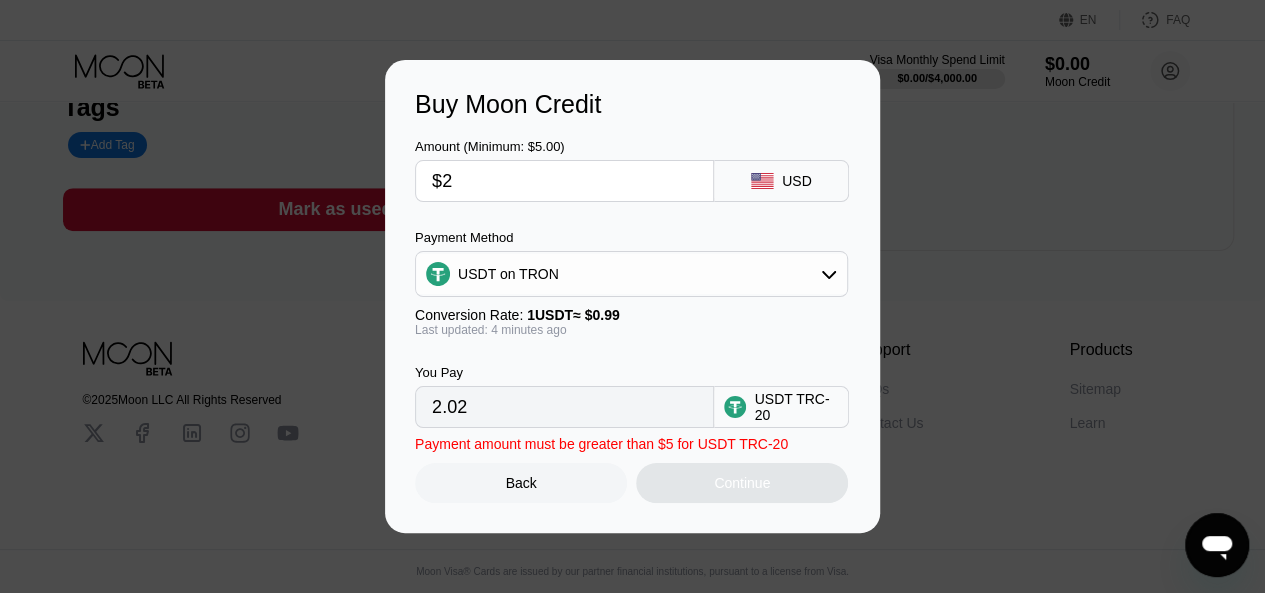 type on "$25" 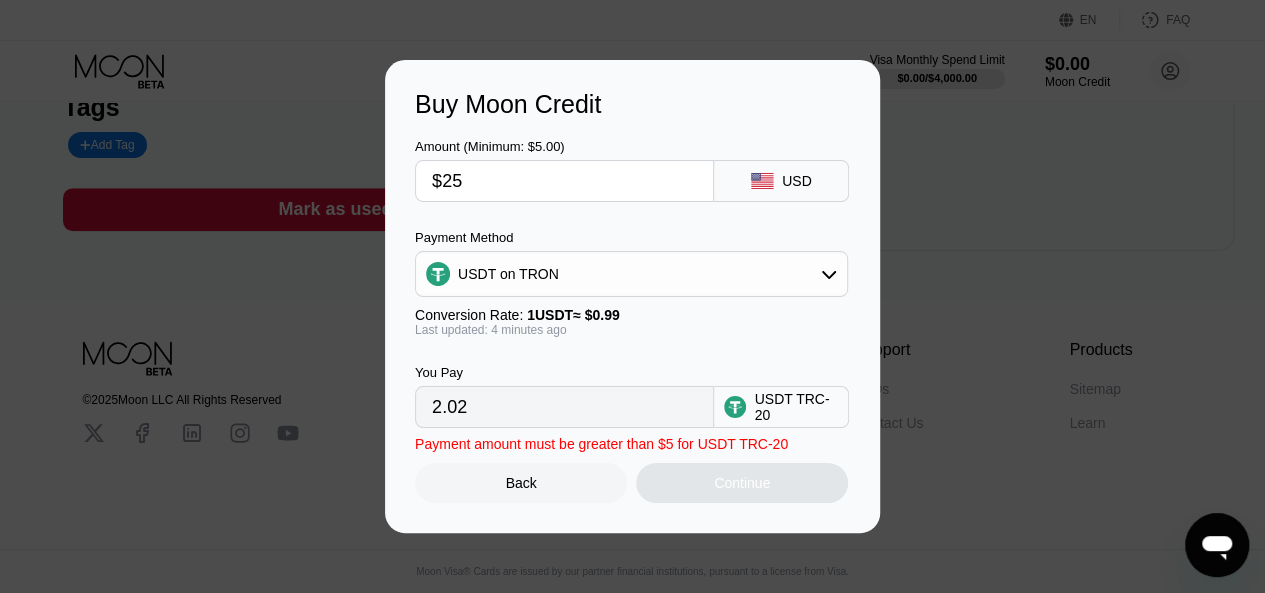 type on "25.25" 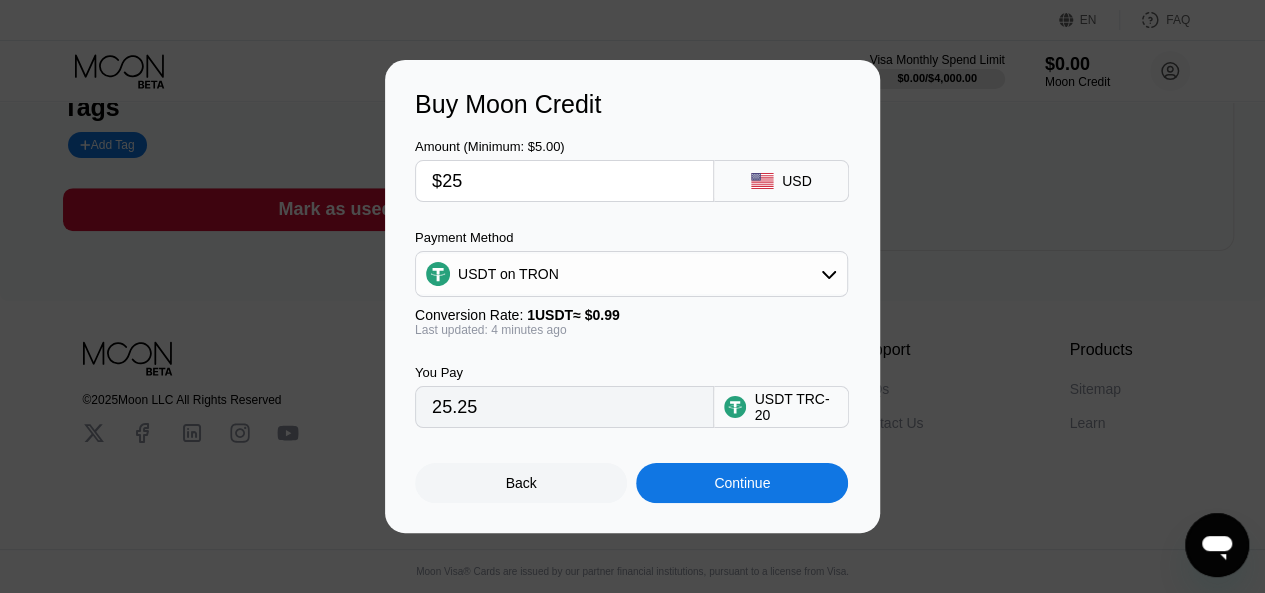 type on "$25" 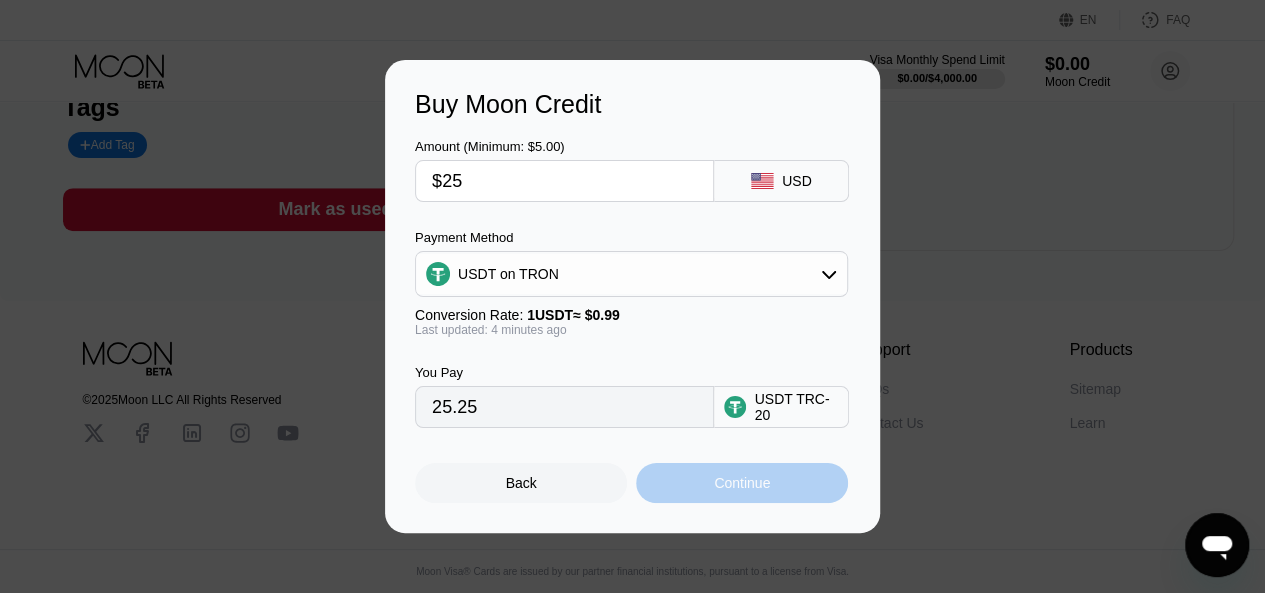 click on "Continue" at bounding box center [742, 483] 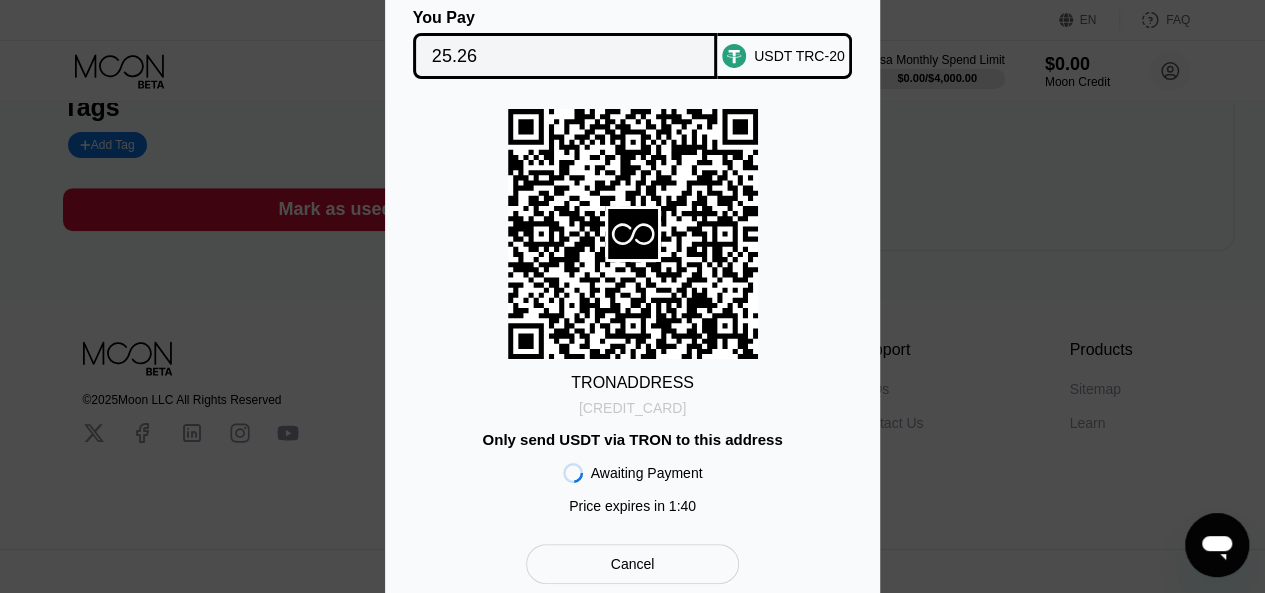 click on "TCyB4xx8jj1nrop...HpdTF3wDCtUyceZ" at bounding box center (632, 408) 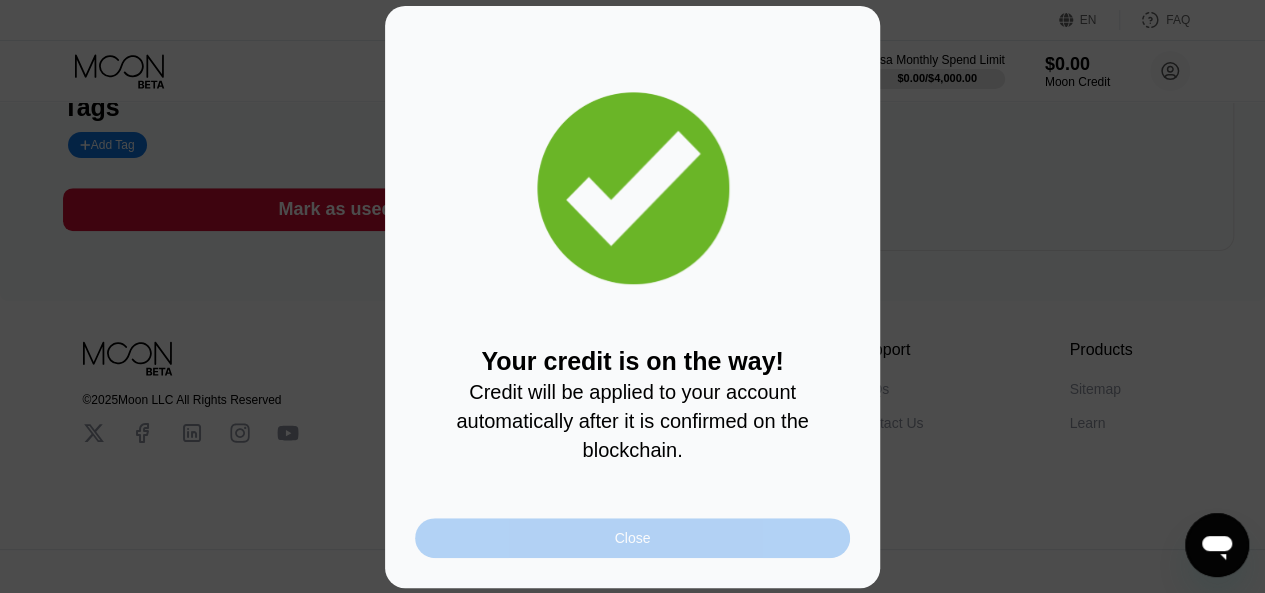 drag, startPoint x: 678, startPoint y: 549, endPoint x: 677, endPoint y: 539, distance: 10.049875 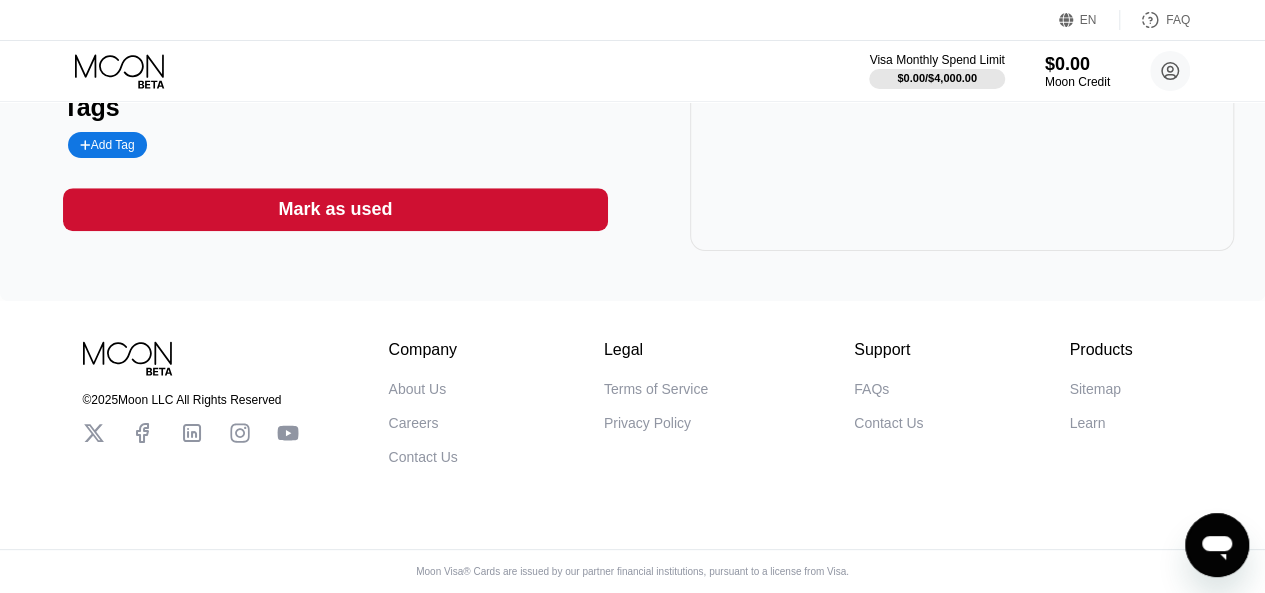 scroll, scrollTop: 0, scrollLeft: 0, axis: both 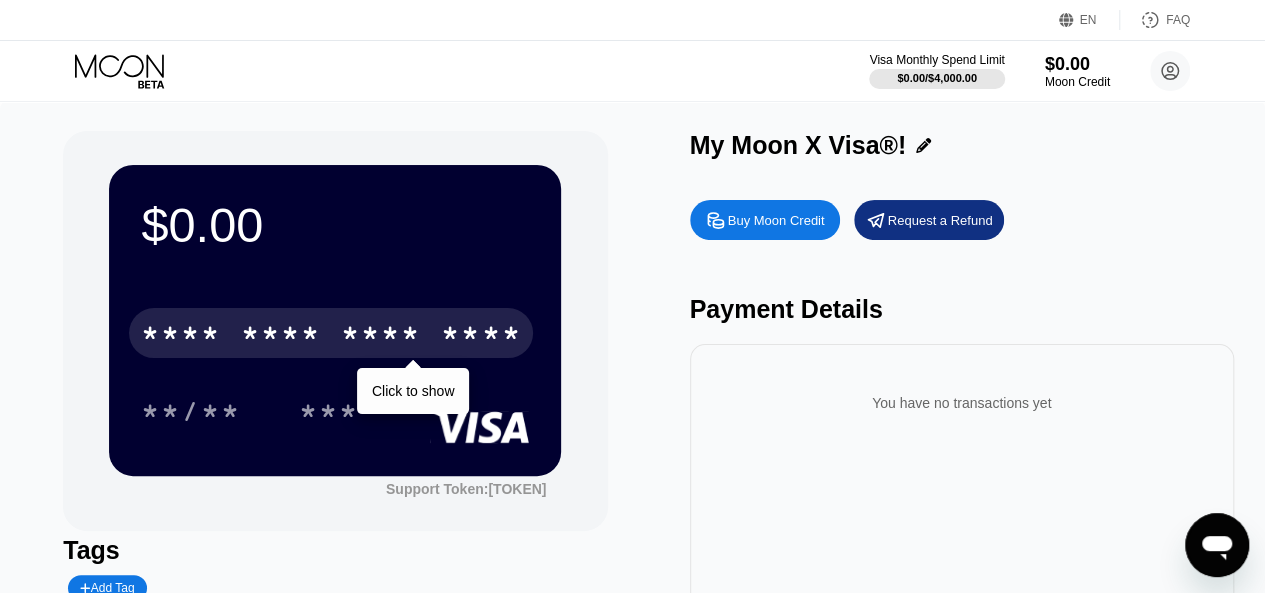 click on "****" at bounding box center [481, 336] 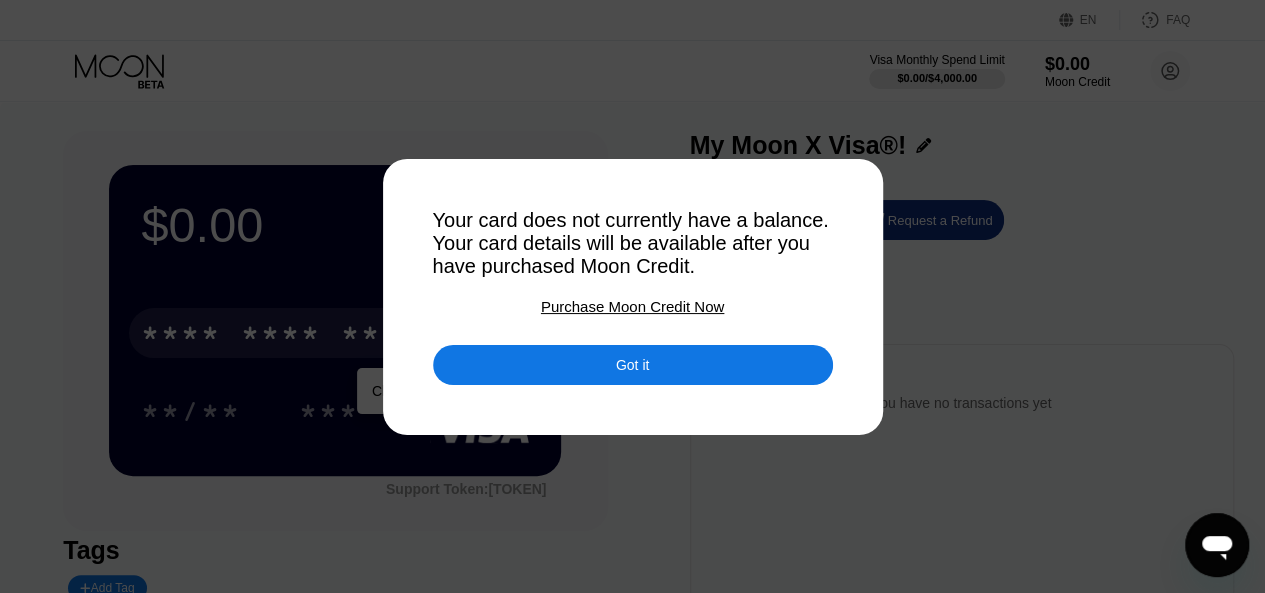 click at bounding box center (640, 296) 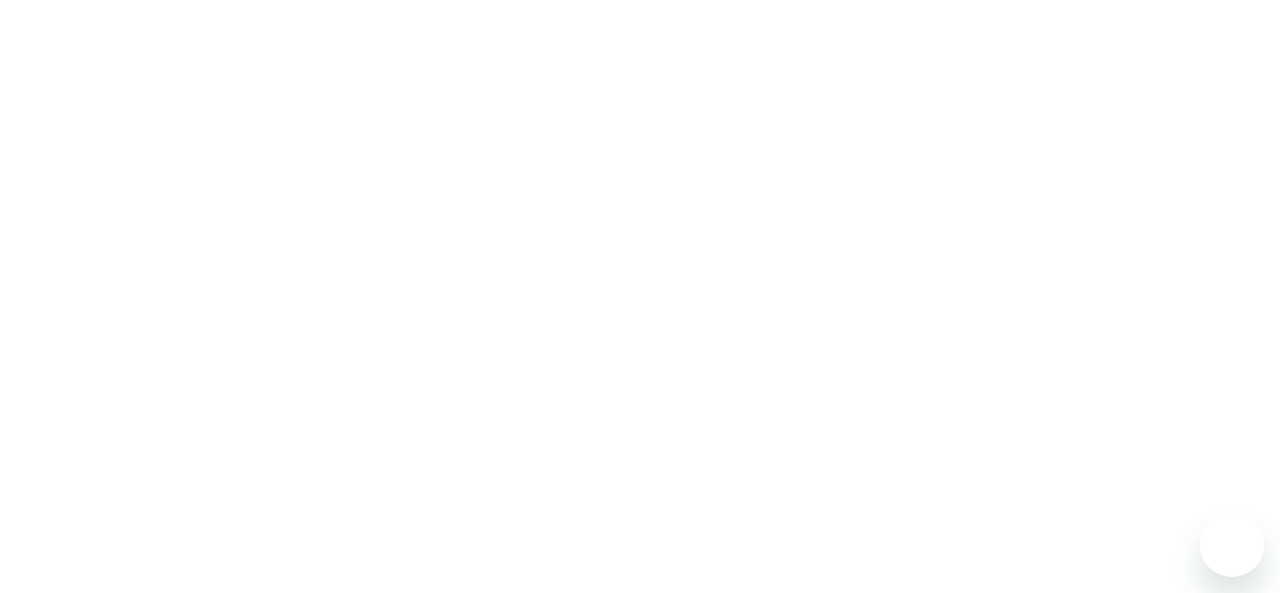 scroll, scrollTop: 0, scrollLeft: 0, axis: both 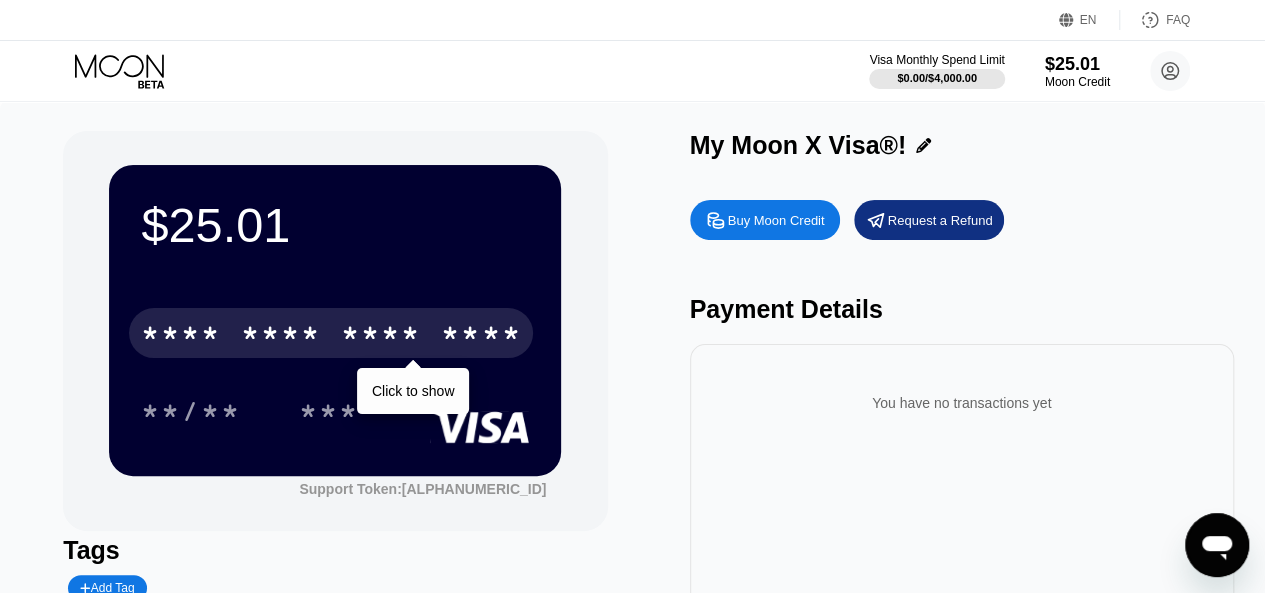 click on "* * * *" at bounding box center [381, 336] 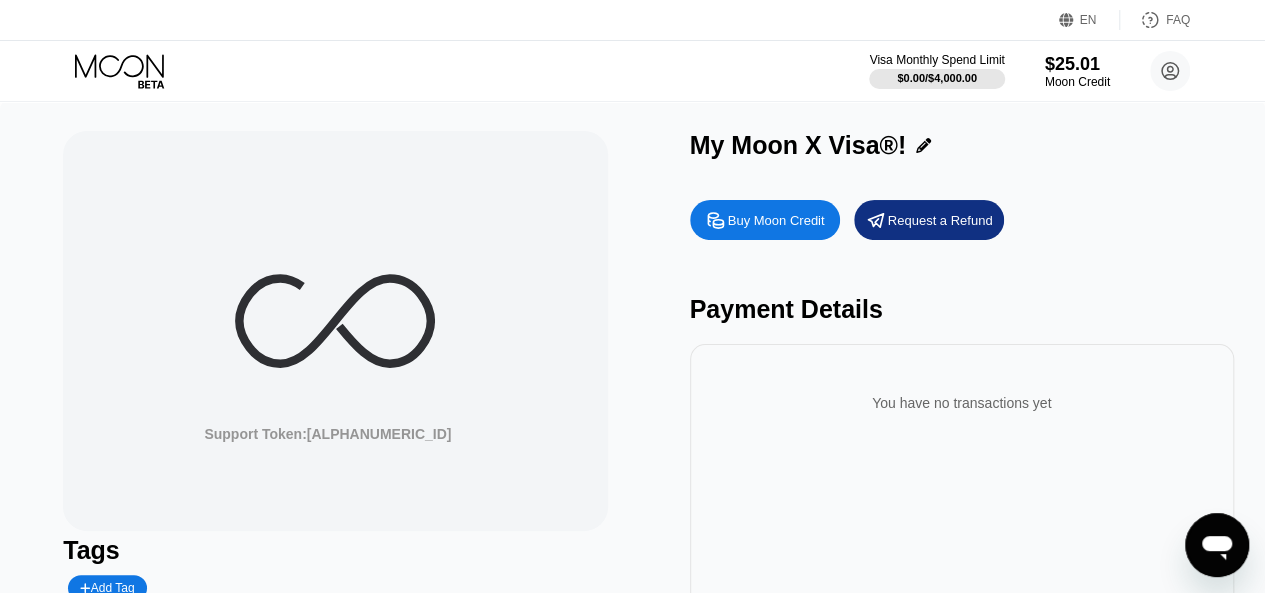 scroll, scrollTop: 100, scrollLeft: 0, axis: vertical 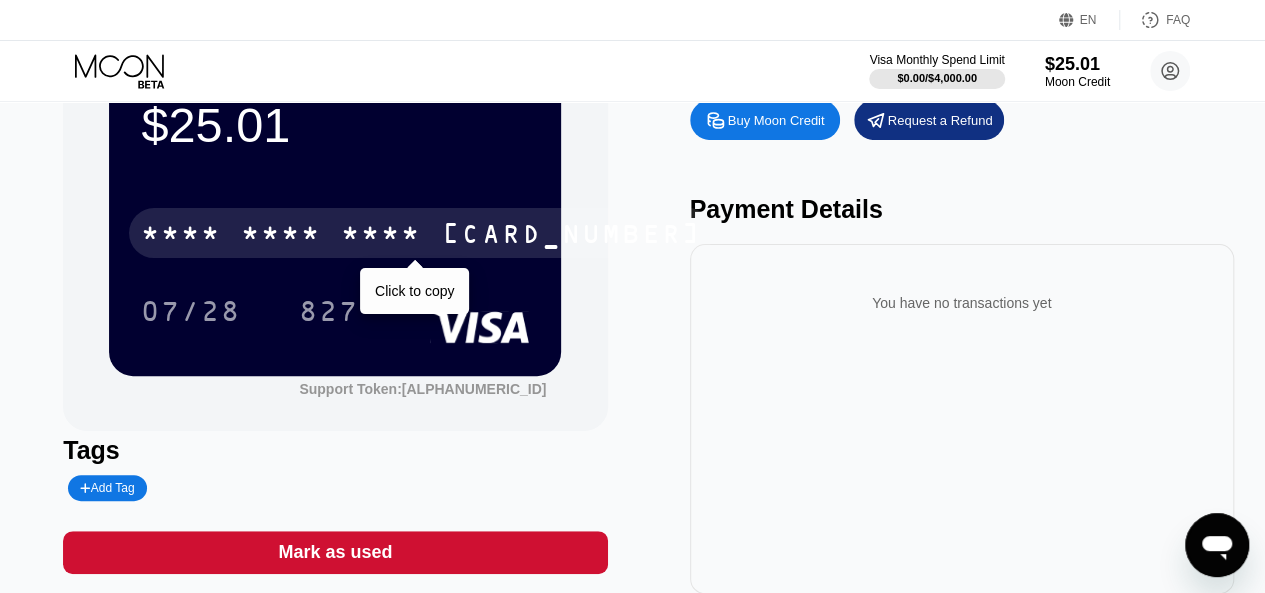 click on "07/28 827" at bounding box center (335, 311) 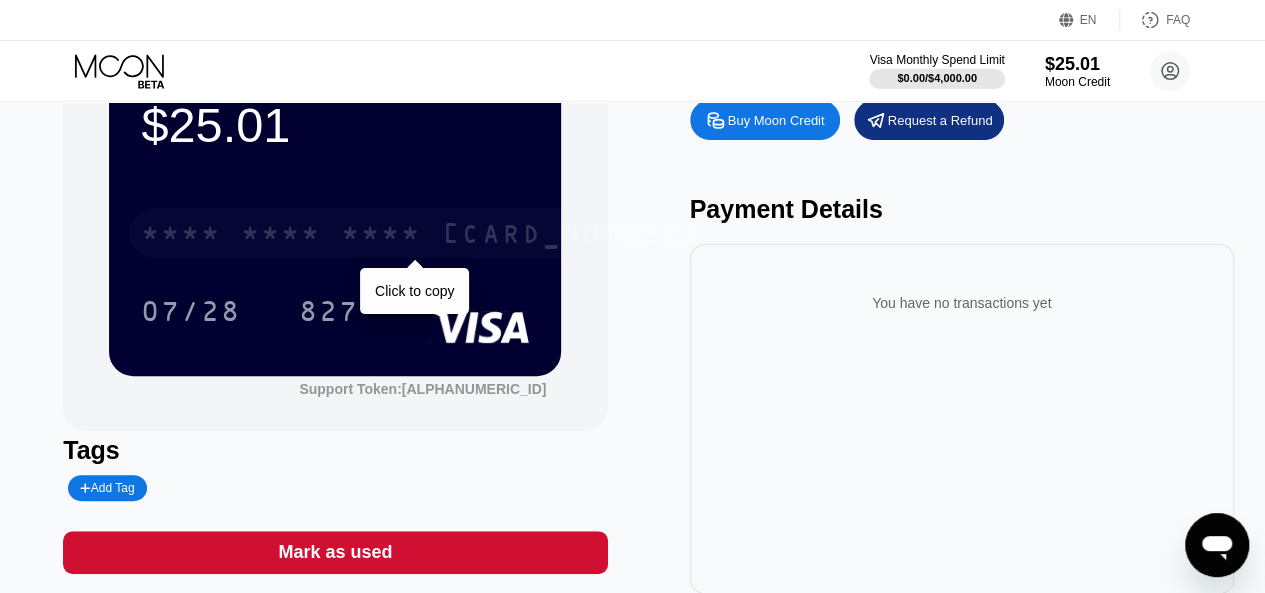 click on "1412" at bounding box center [571, 236] 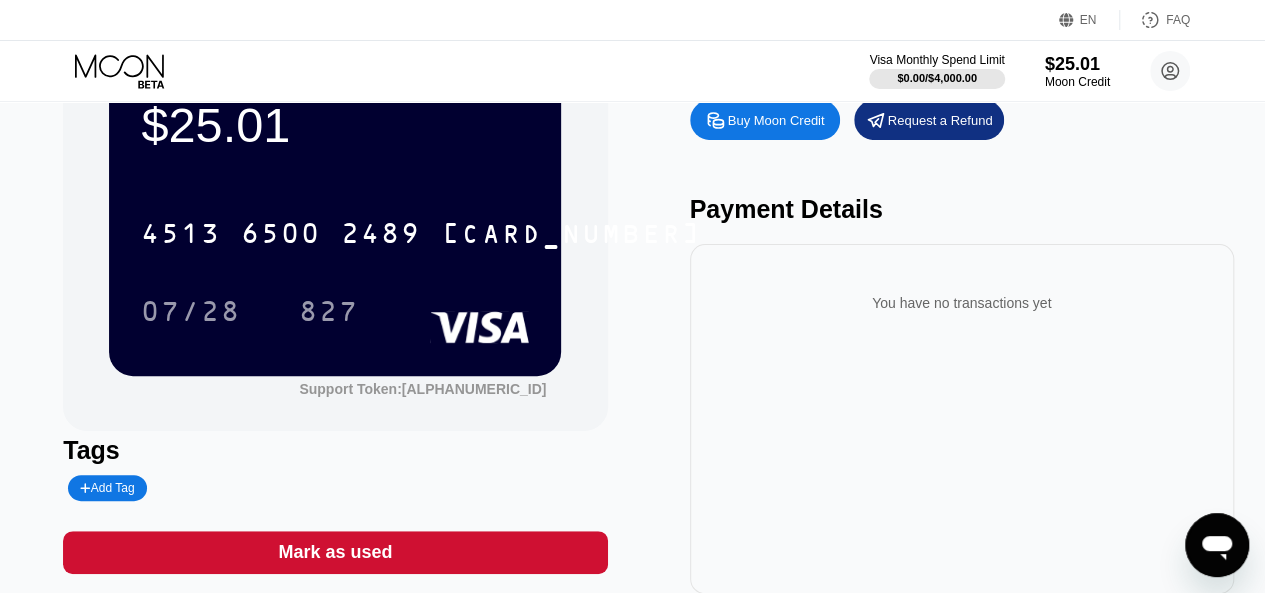 scroll, scrollTop: 0, scrollLeft: 0, axis: both 